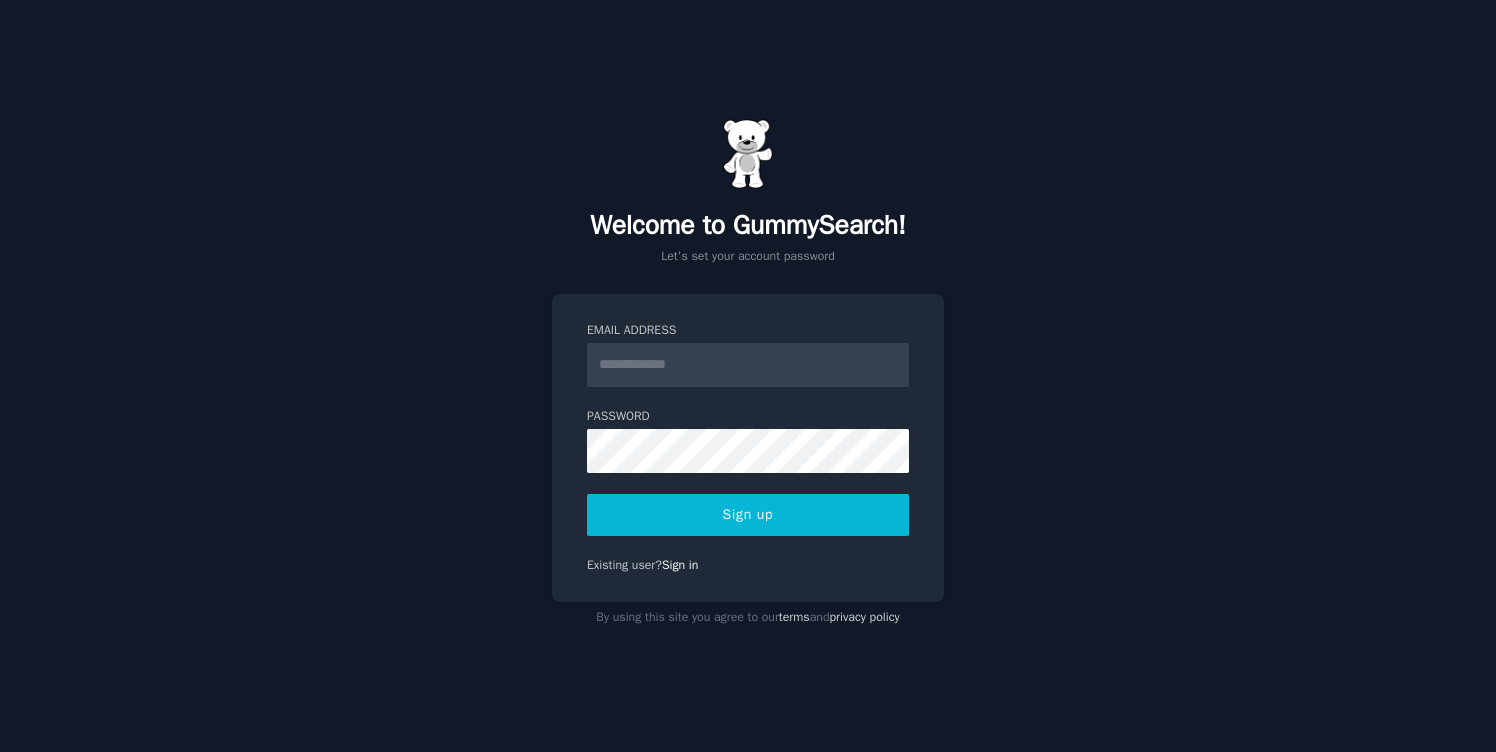 scroll, scrollTop: 0, scrollLeft: 0, axis: both 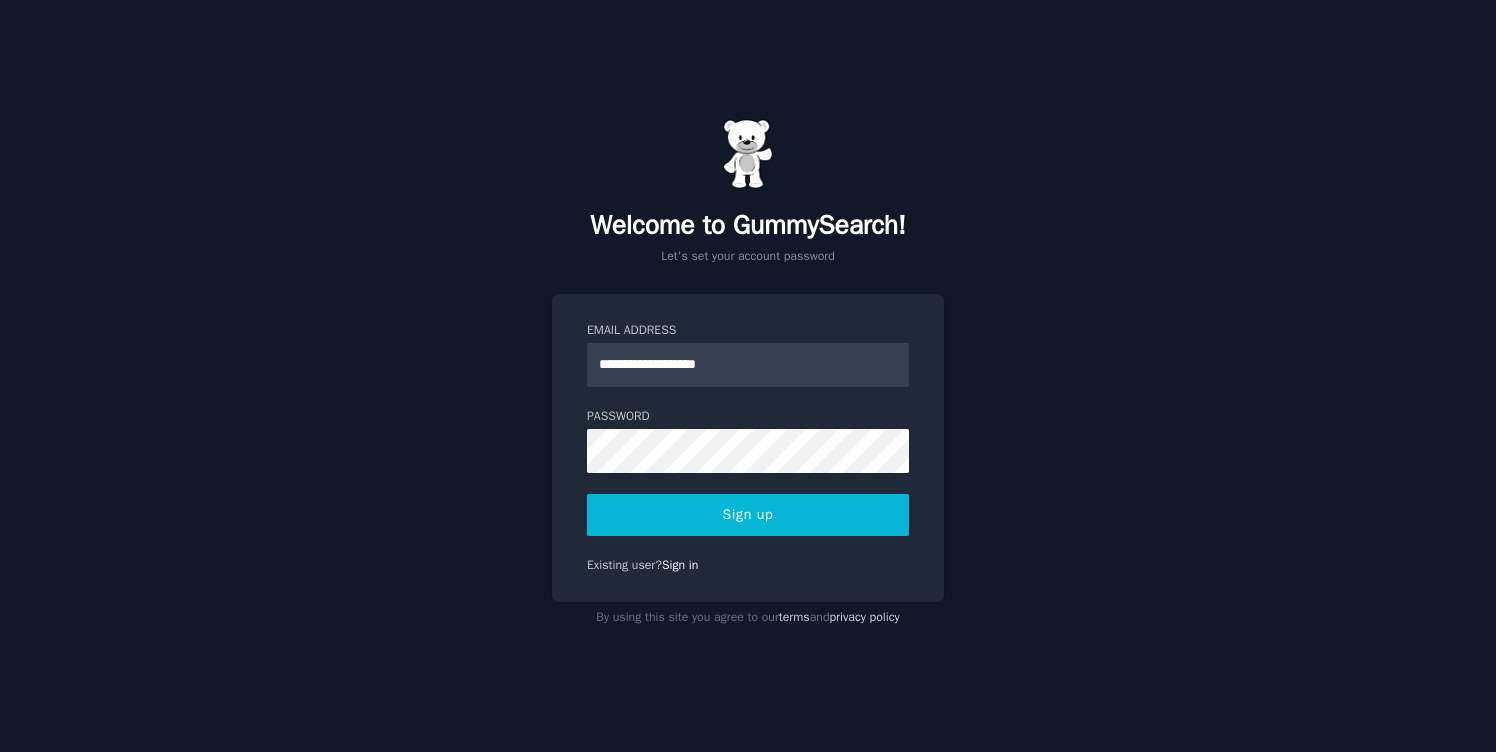 click on "Sign up" at bounding box center (748, 515) 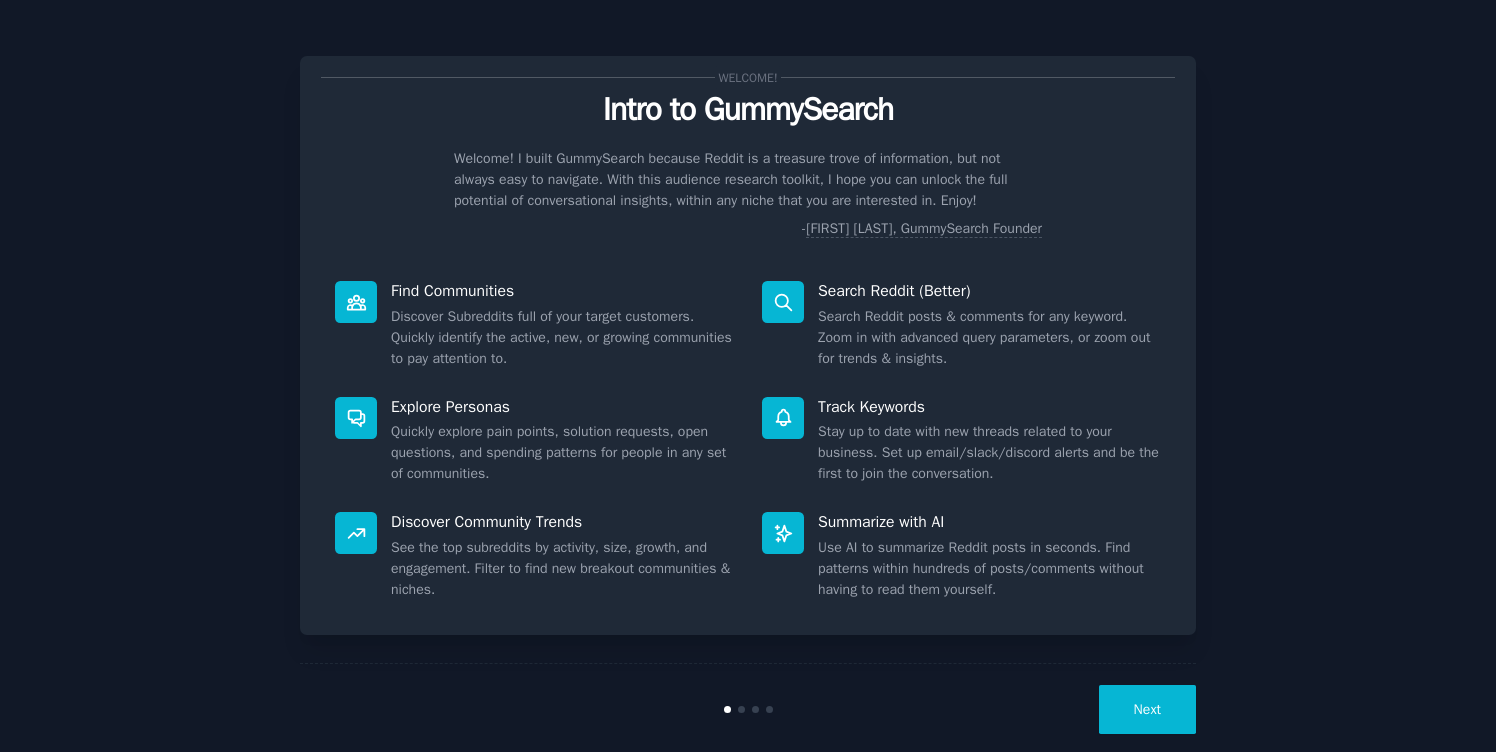 scroll, scrollTop: 0, scrollLeft: 0, axis: both 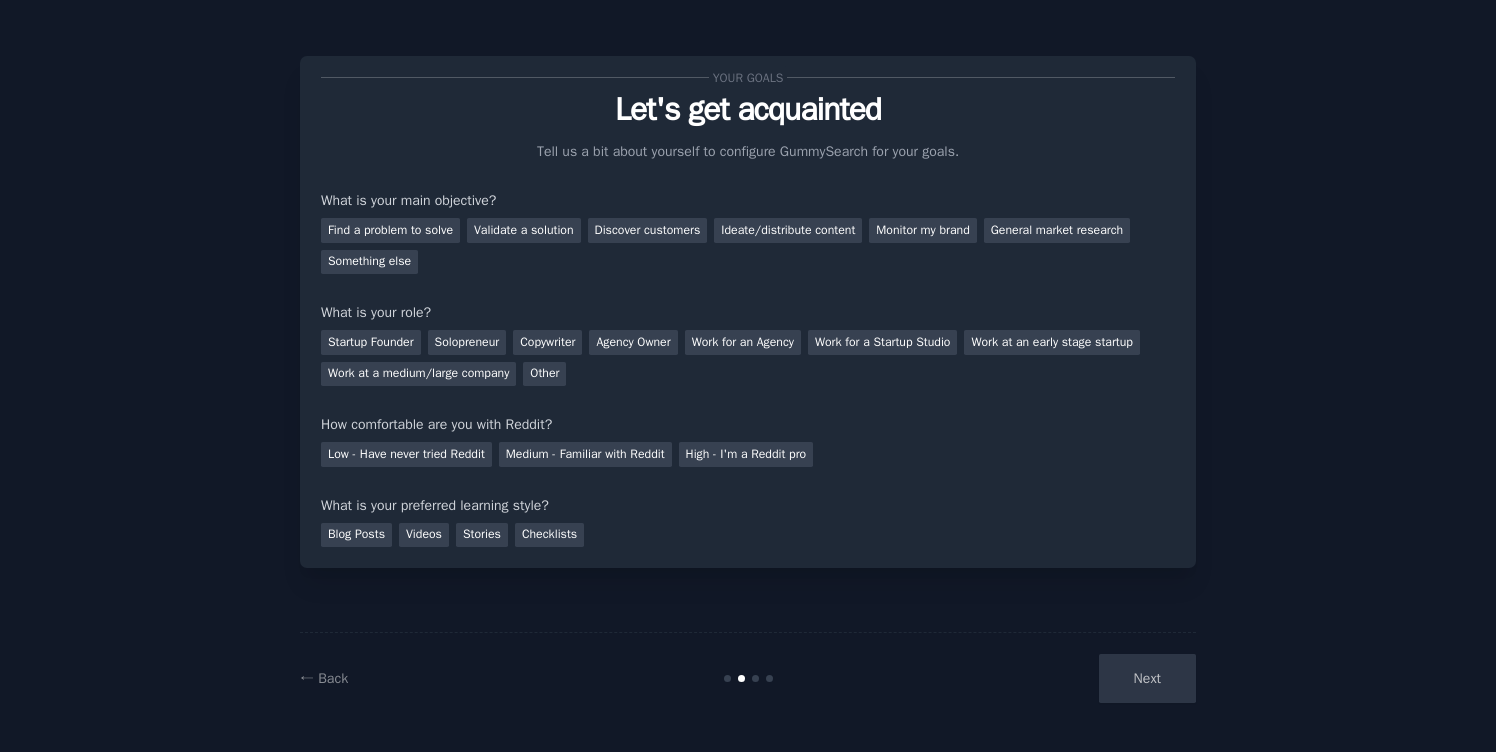 click on "Next" at bounding box center [1046, 678] 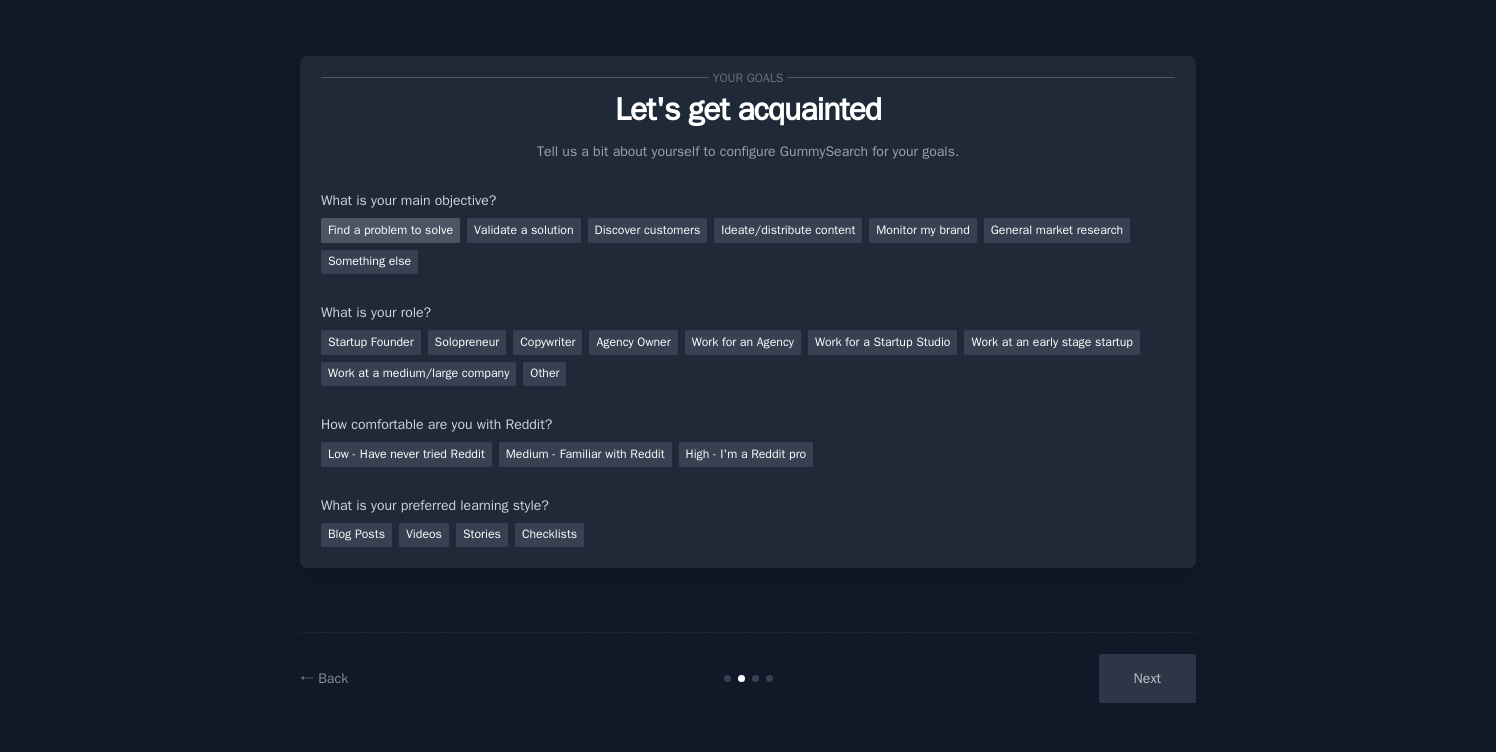 click on "Find a problem to solve" at bounding box center (390, 230) 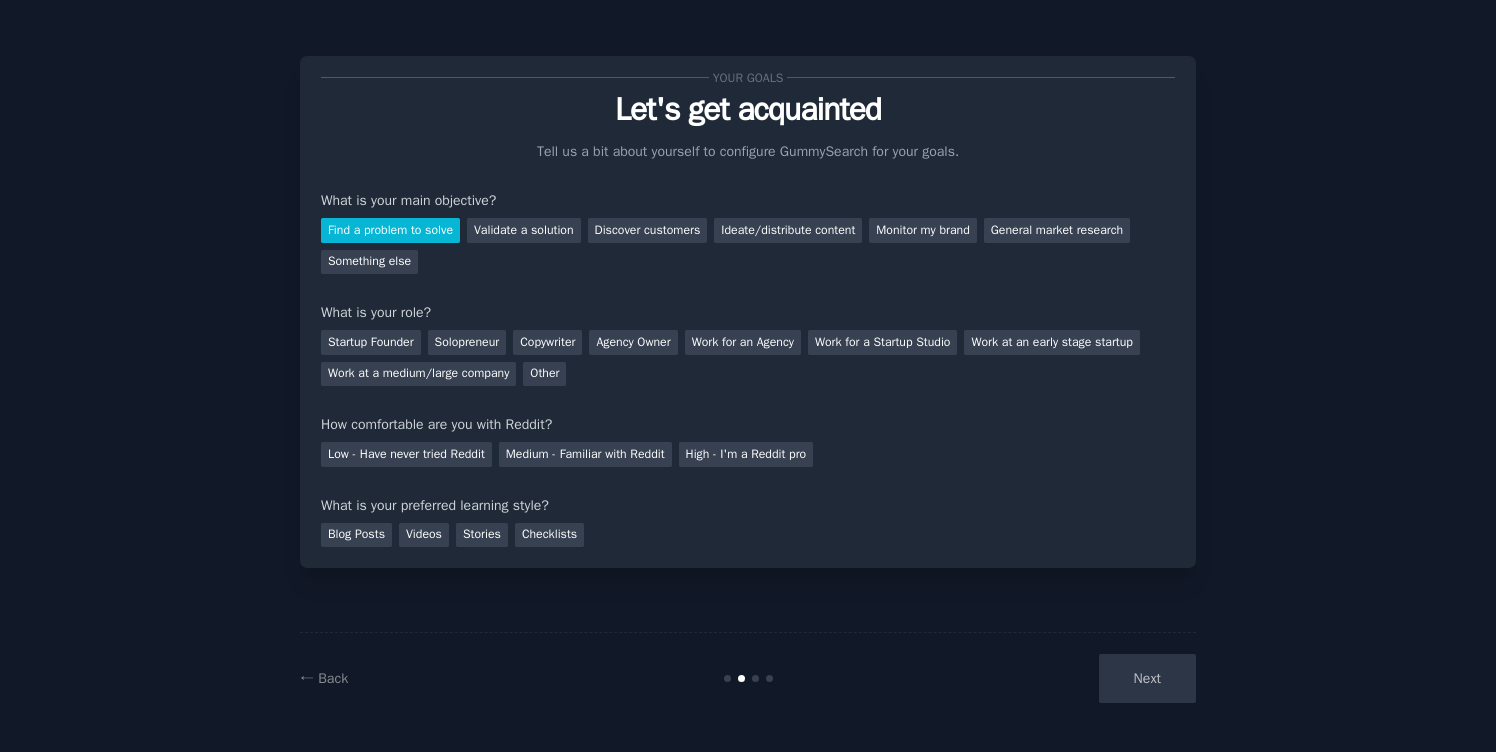 click on "Next" at bounding box center (1046, 678) 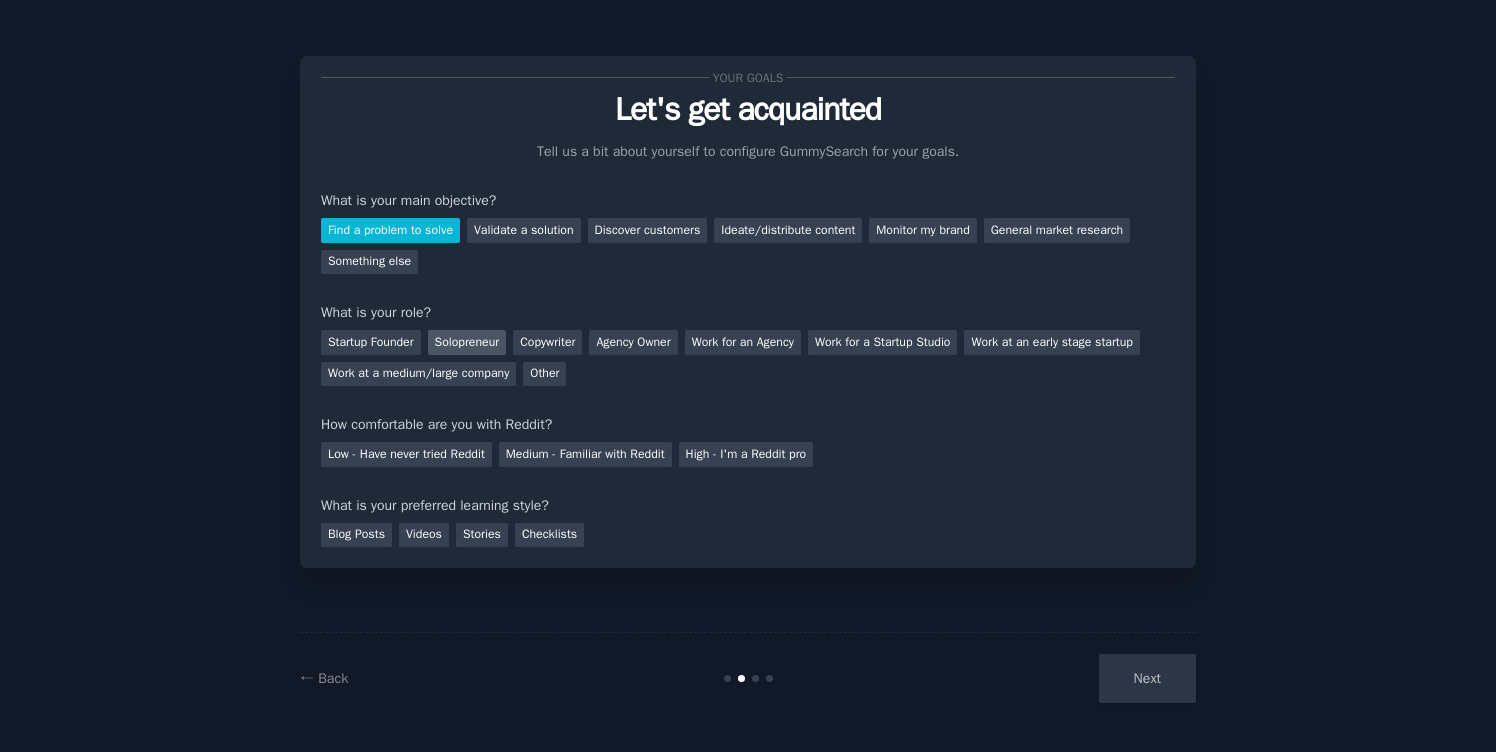 click on "Solopreneur" at bounding box center [467, 342] 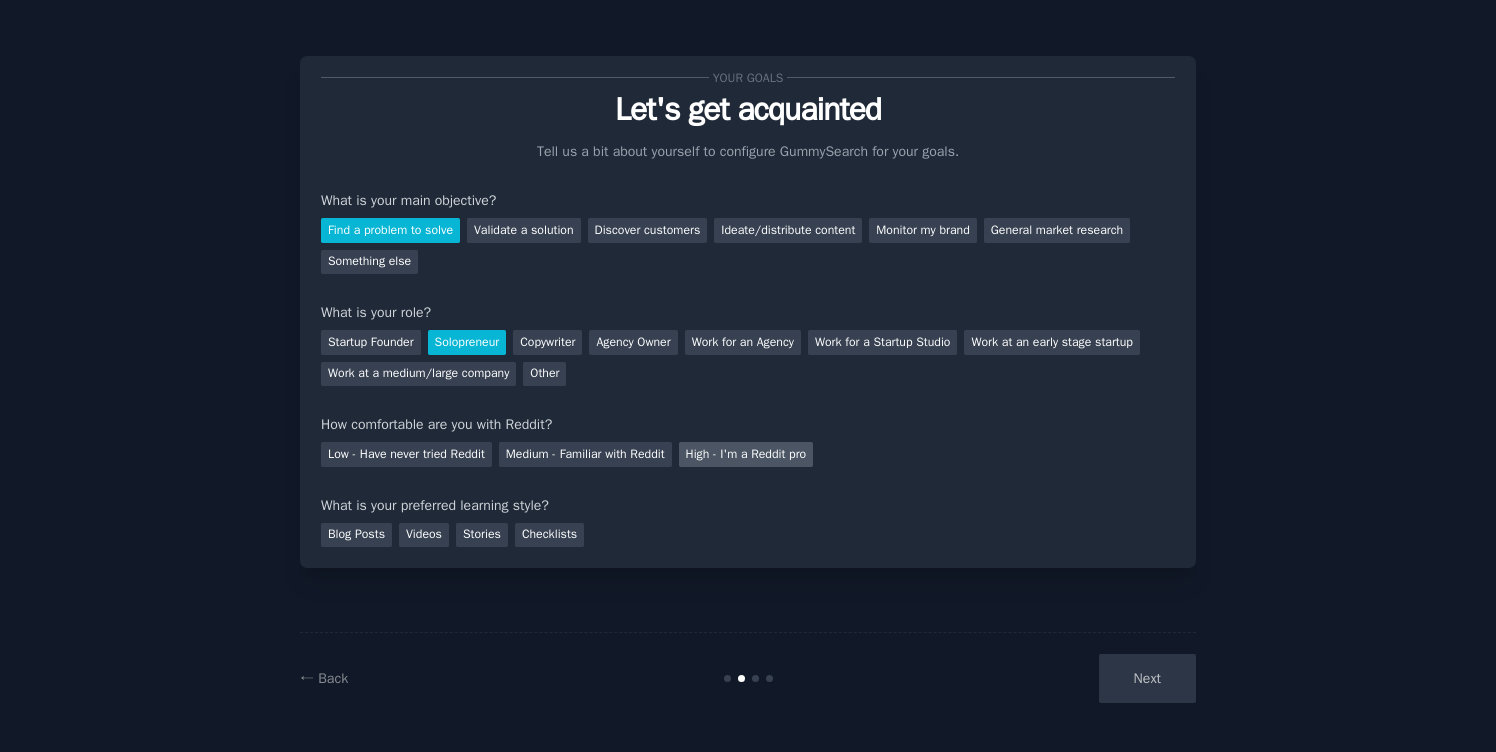 click on "High - I'm a Reddit pro" at bounding box center (746, 454) 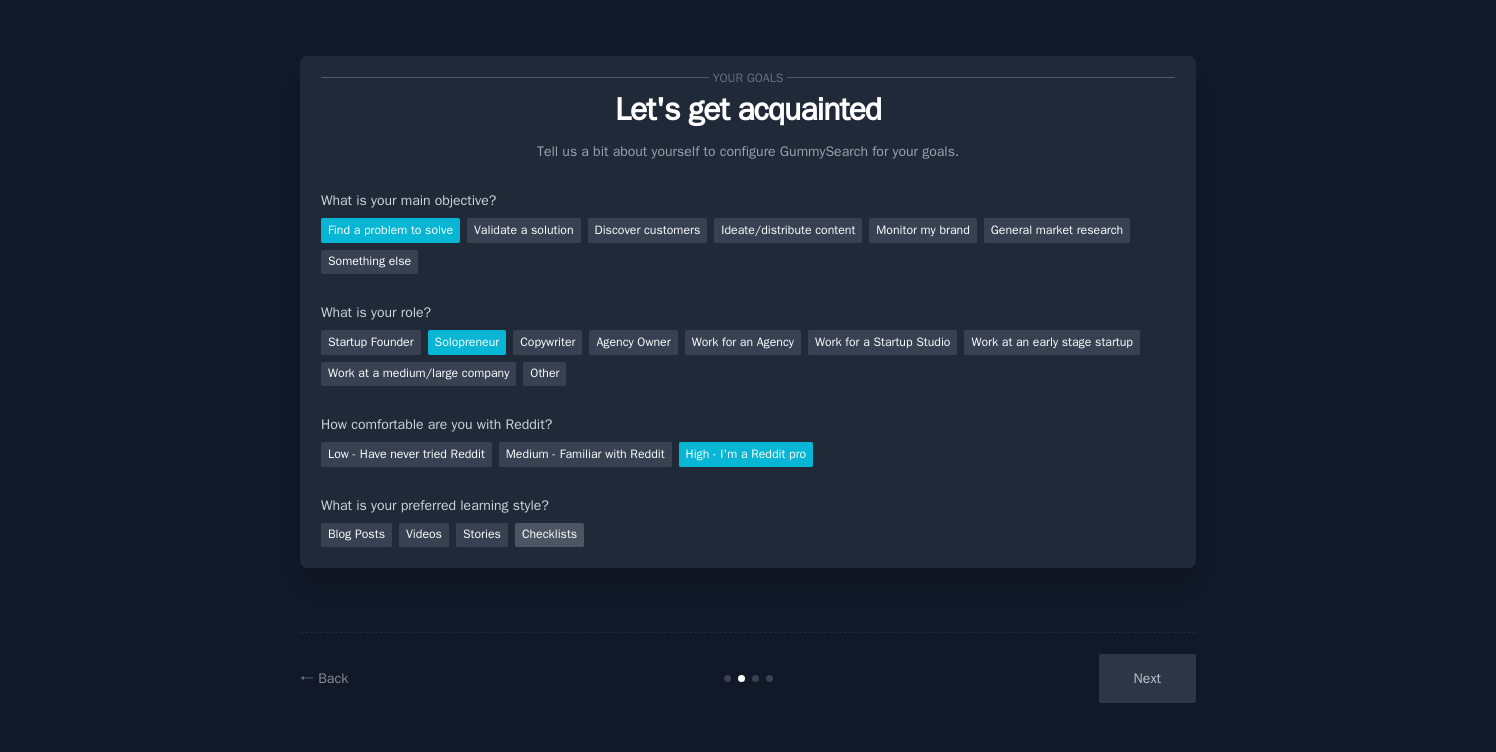 click on "Checklists" at bounding box center [549, 535] 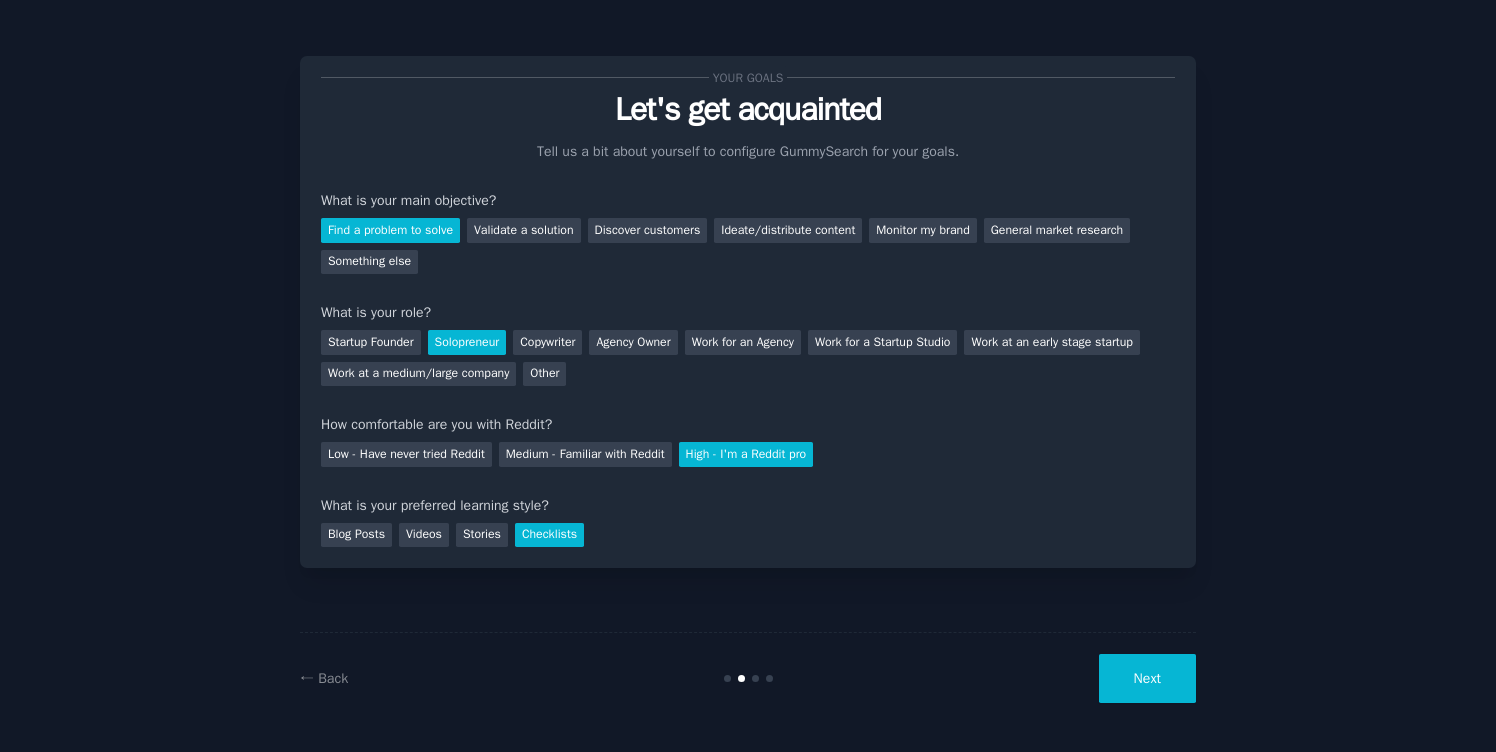 click on "Next" at bounding box center [1147, 678] 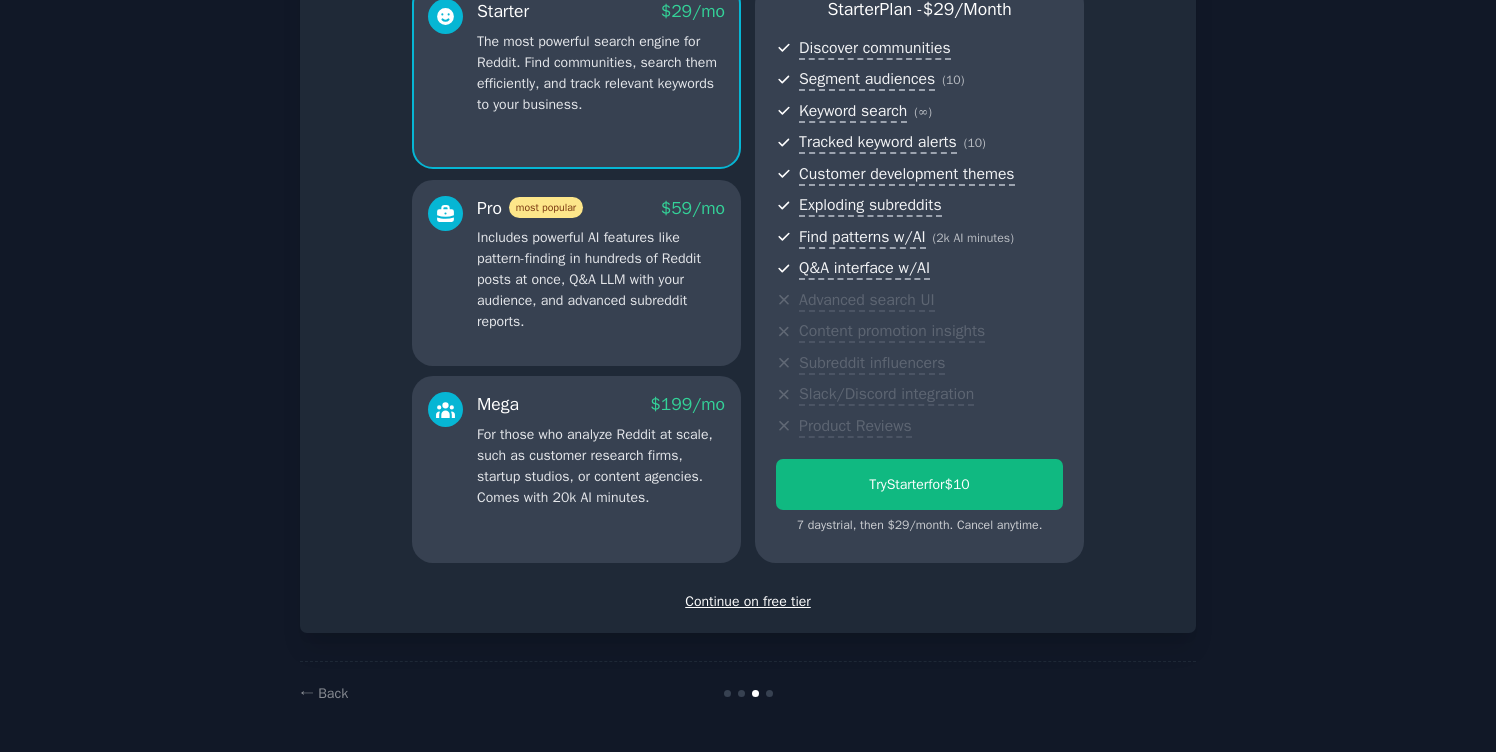 scroll, scrollTop: 0, scrollLeft: 0, axis: both 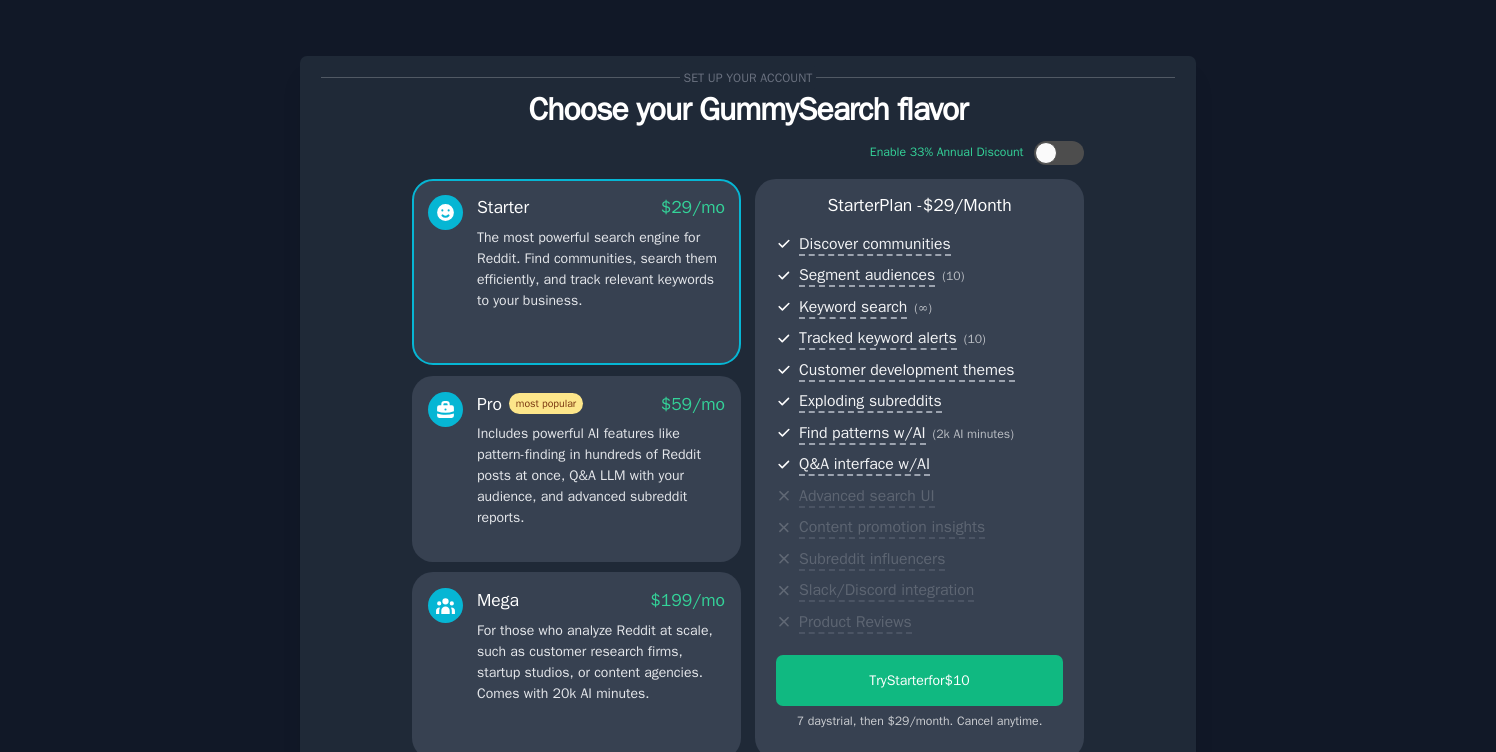 click on "Set up your account Choose your GummySearch flavor Enable 33% Annual Discount Starter $ 29 /mo The most powerful search engine for Reddit. Find communities, search them efficiently, and track relevant keywords to your business. Pro most popular $ 59 /mo Includes powerful AI features like pattern-finding in hundreds of Reddit posts at once, Q&A LLM with your audience, and advanced subreddit reports. Mega $ 199 /mo For those who analyze Reddit at scale, such as customer research firms, startup studios, or content agencies. Comes with 20k AI minutes. Starter  Plan -  $ 29 /month Discover communities Segment audiences ( 10 ) Keyword search ( ∞ ) Tracked keyword alerts ( 10 ) Customer development themes Exploding subreddits Find patterns w/AI ( 2k AI minutes ) Q&A interface w/AI Advanced search UI Content promotion insights Subreddit influencers Slack/Discord integration Product Reviews Try  Starter  for  $10 7 days  trial, then $ 29 /month . Cancel anytime. Continue on free tier ← Back" at bounding box center (748, 474) 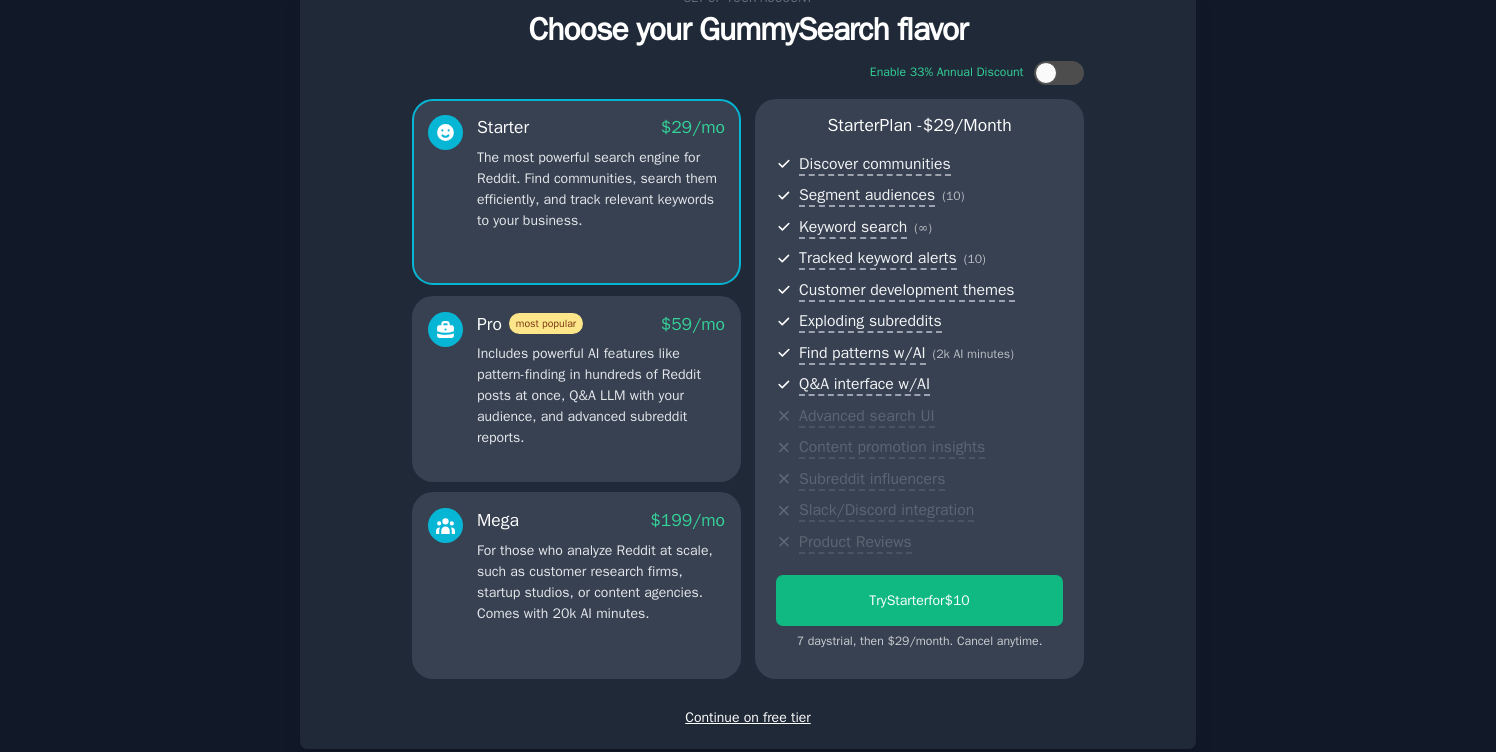 scroll, scrollTop: 196, scrollLeft: 0, axis: vertical 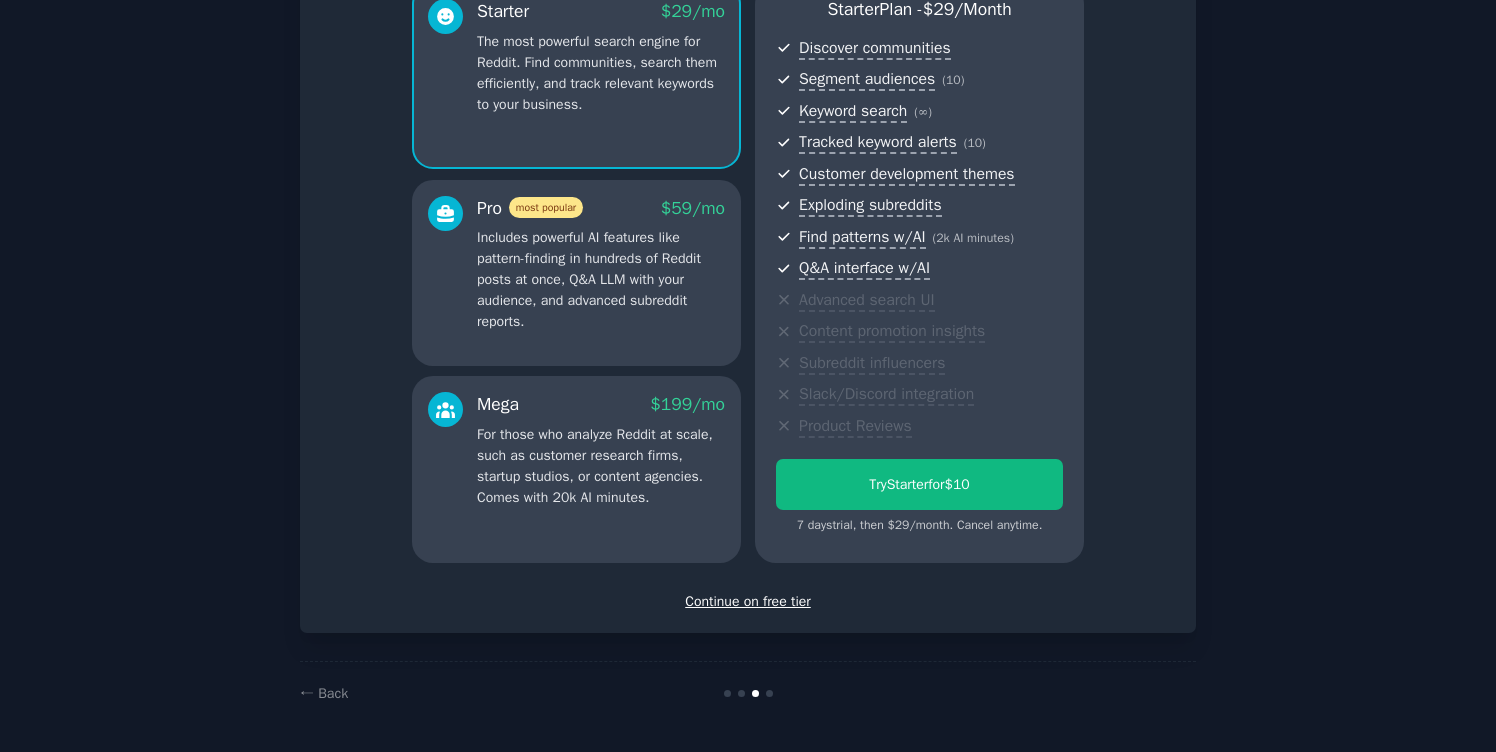 click on "Continue on free tier" at bounding box center [748, 601] 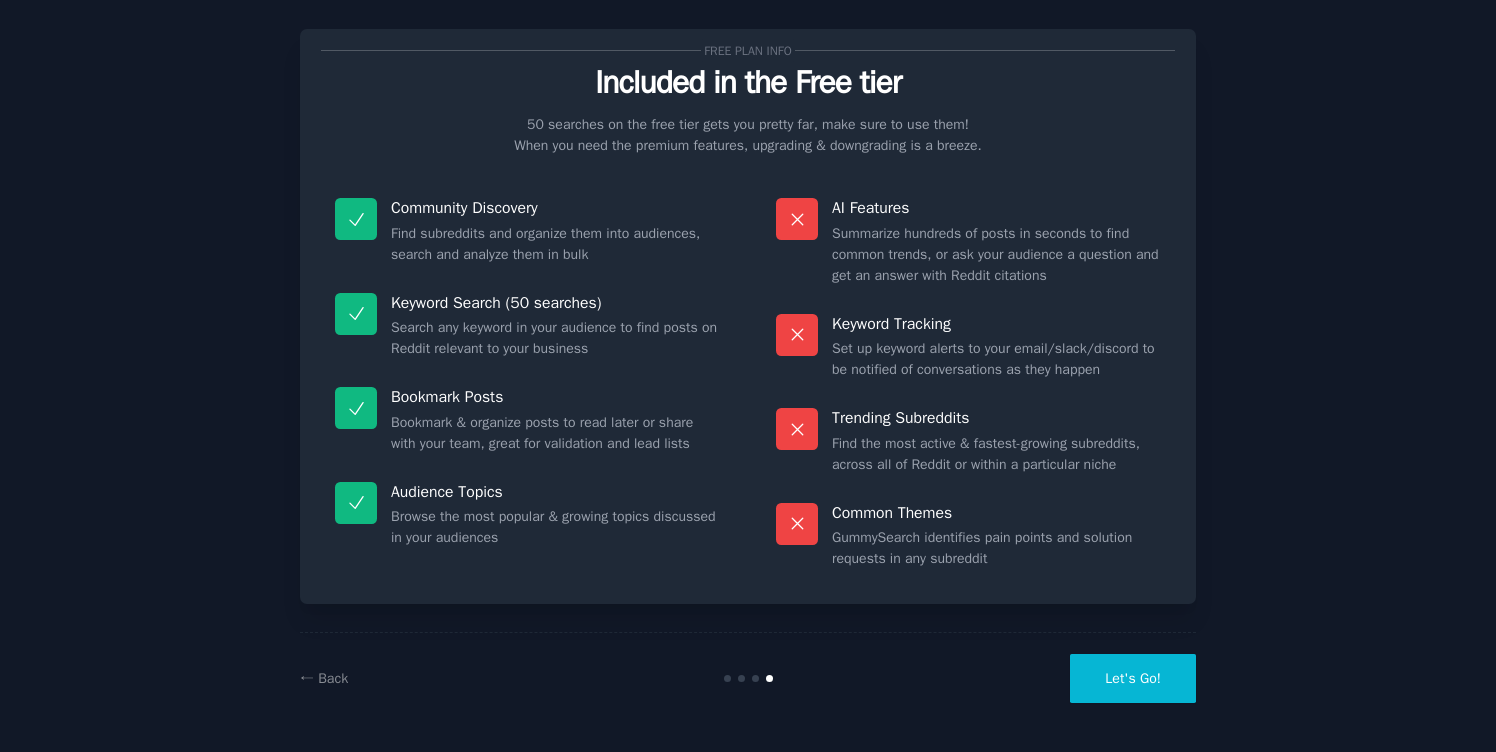 click on "Let's Go!" at bounding box center [1133, 678] 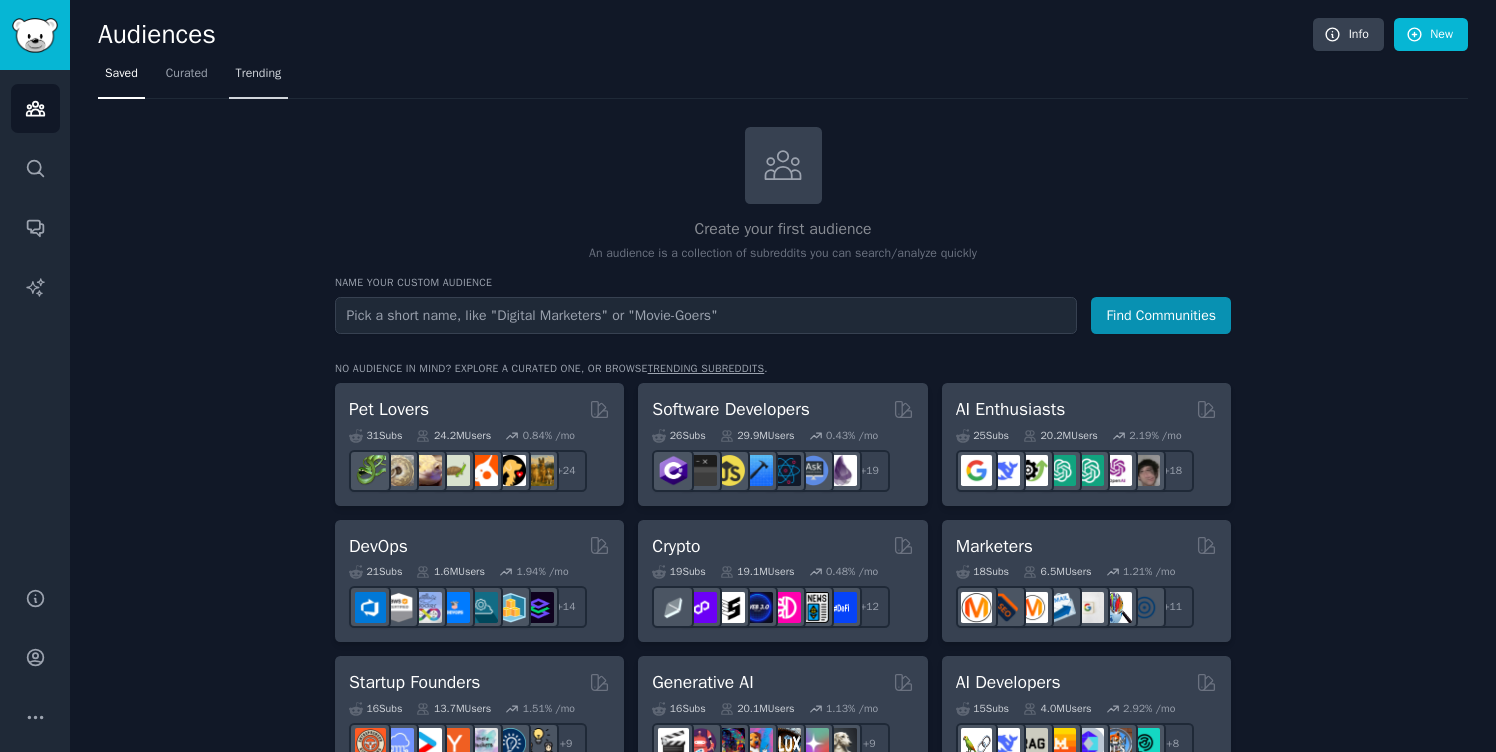 click on "Trending" at bounding box center (259, 74) 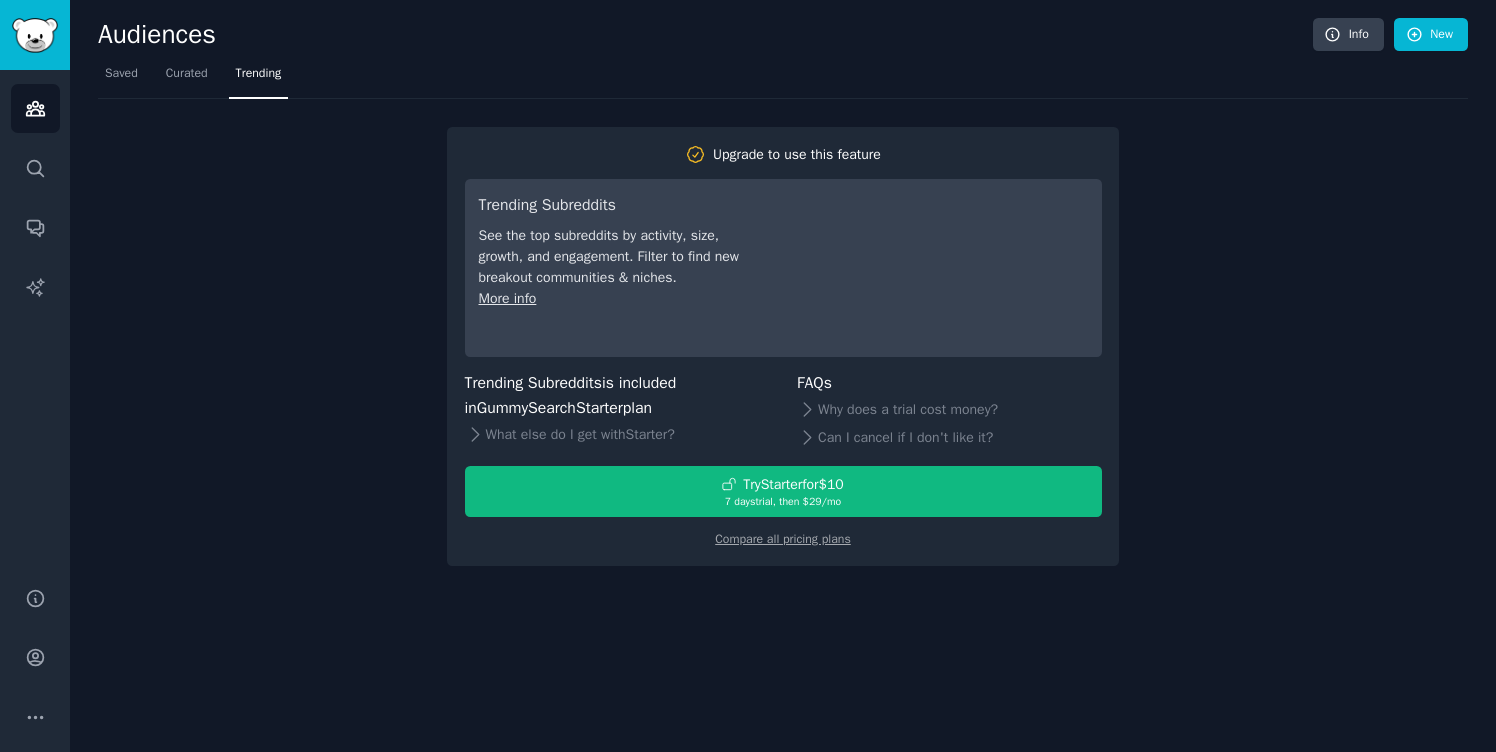 click on "Upgrade to use this feature Trending Subreddits See the top subreddits by activity, size, growth, and engagement. Filter to find new breakout communities & niches. More info Trending Subreddits  is included in  GummySearch  Starter  plan What else do I get with  Starter ? FAQs Why does a trial cost money? Can I cancel if I don't like it? Try  Starter  for  $10 7 days  trial, then $ 29 /mo Compare all pricing plans" at bounding box center (783, 332) 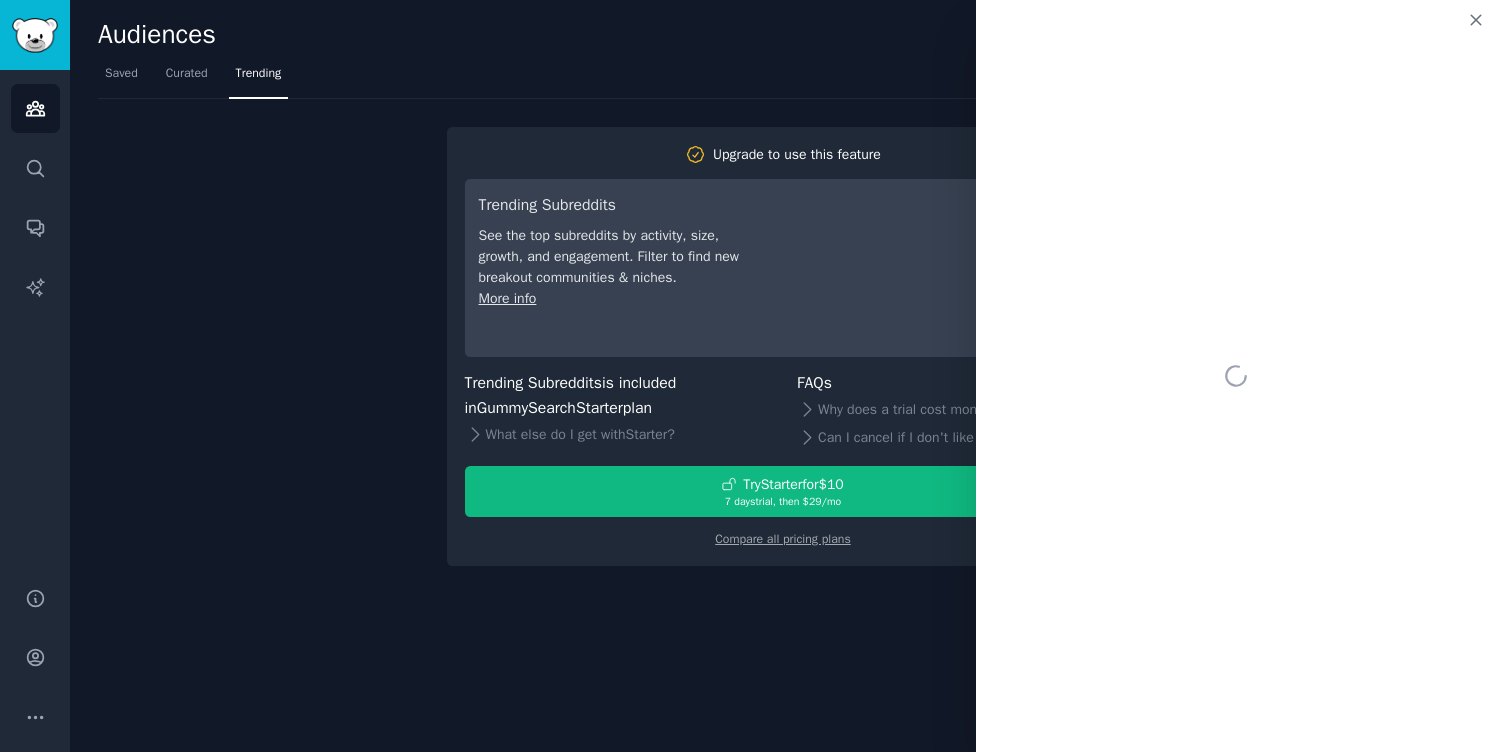 click on "Saved Curated Trending" at bounding box center [783, 78] 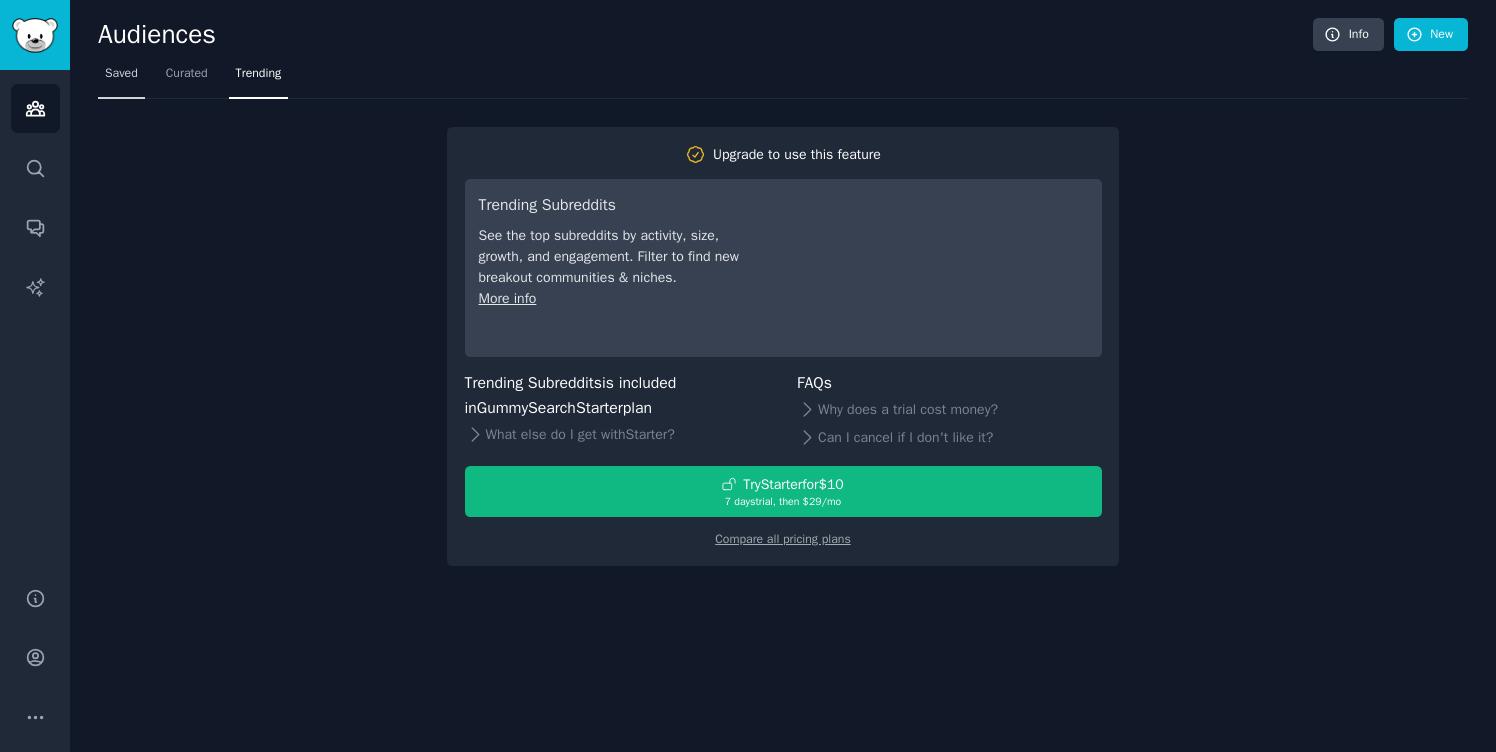 click on "Saved" at bounding box center [121, 78] 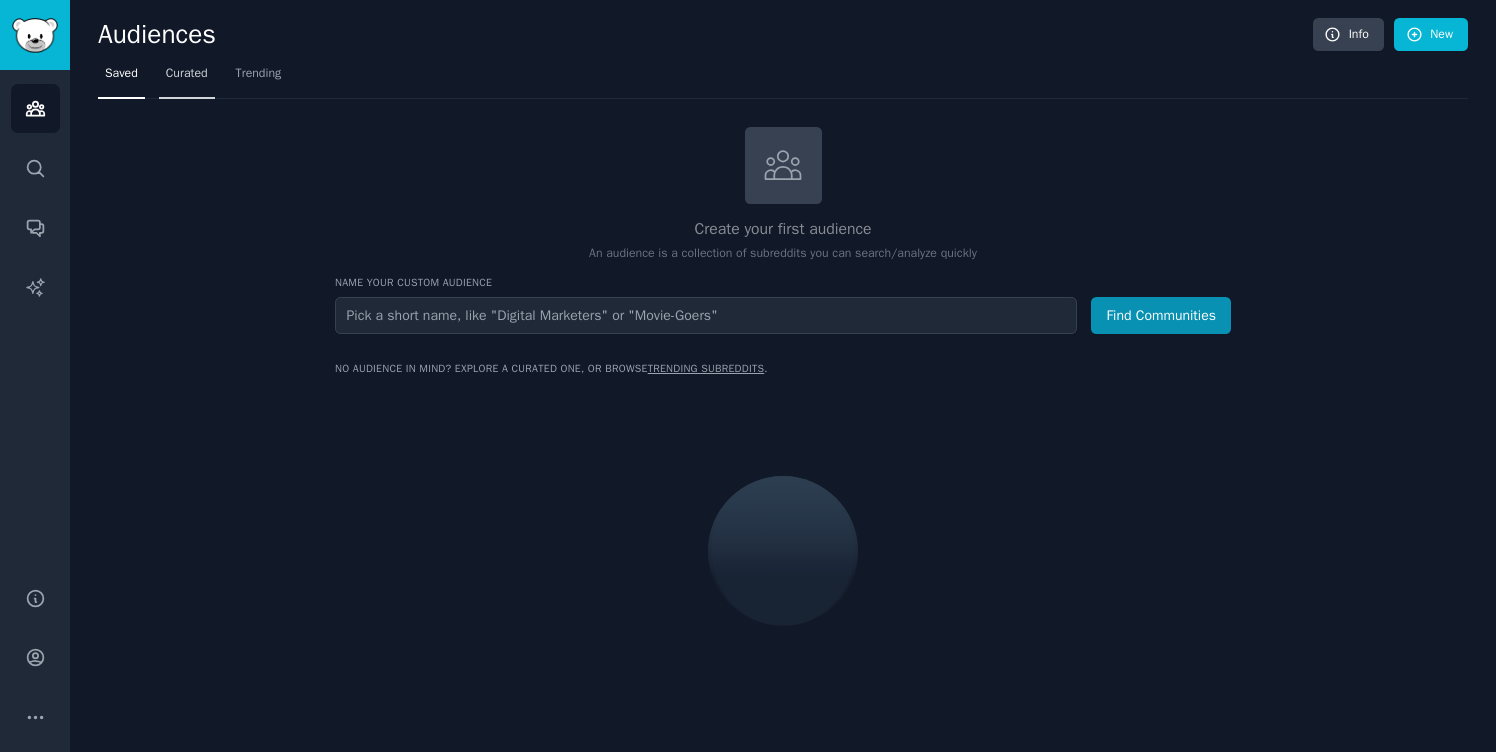 click on "Curated" at bounding box center [187, 74] 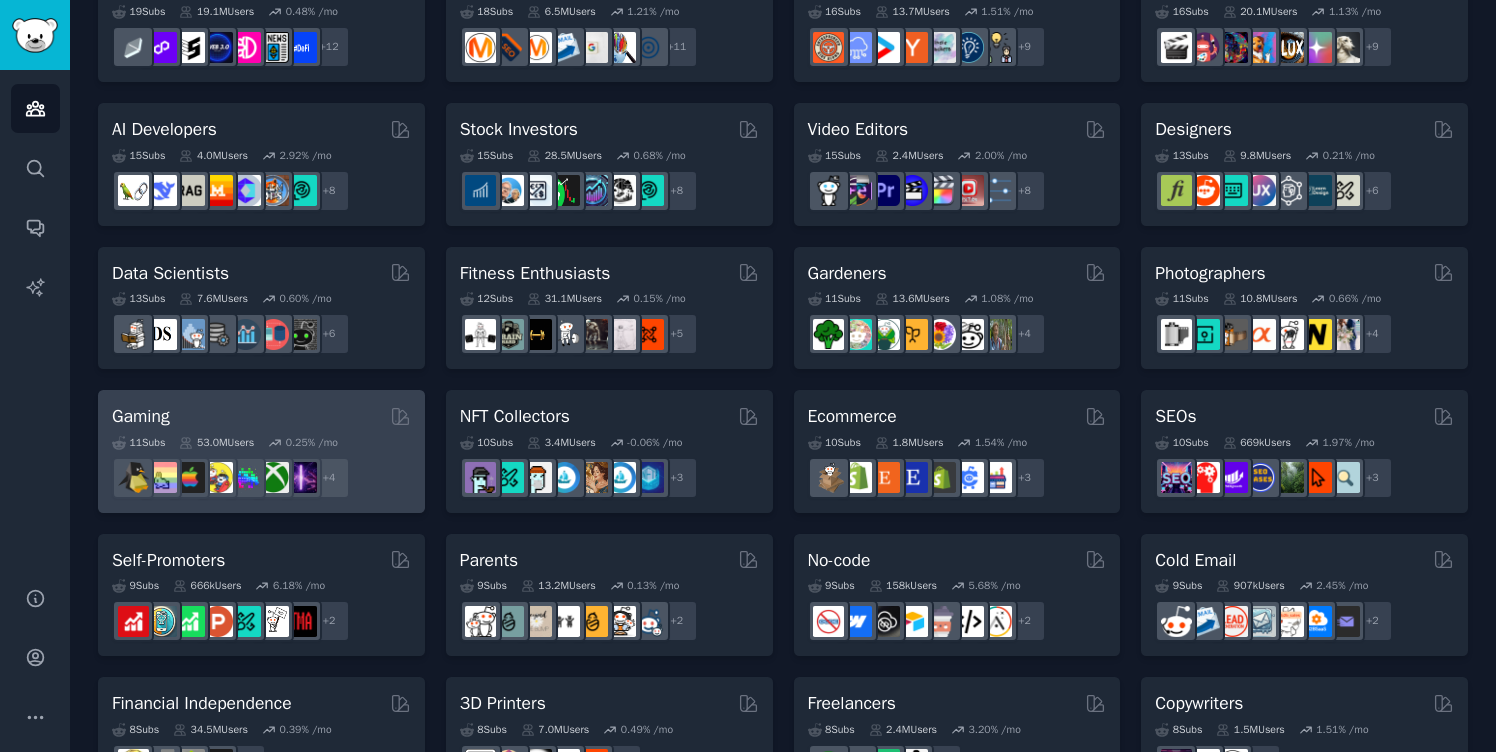scroll, scrollTop: 340, scrollLeft: 0, axis: vertical 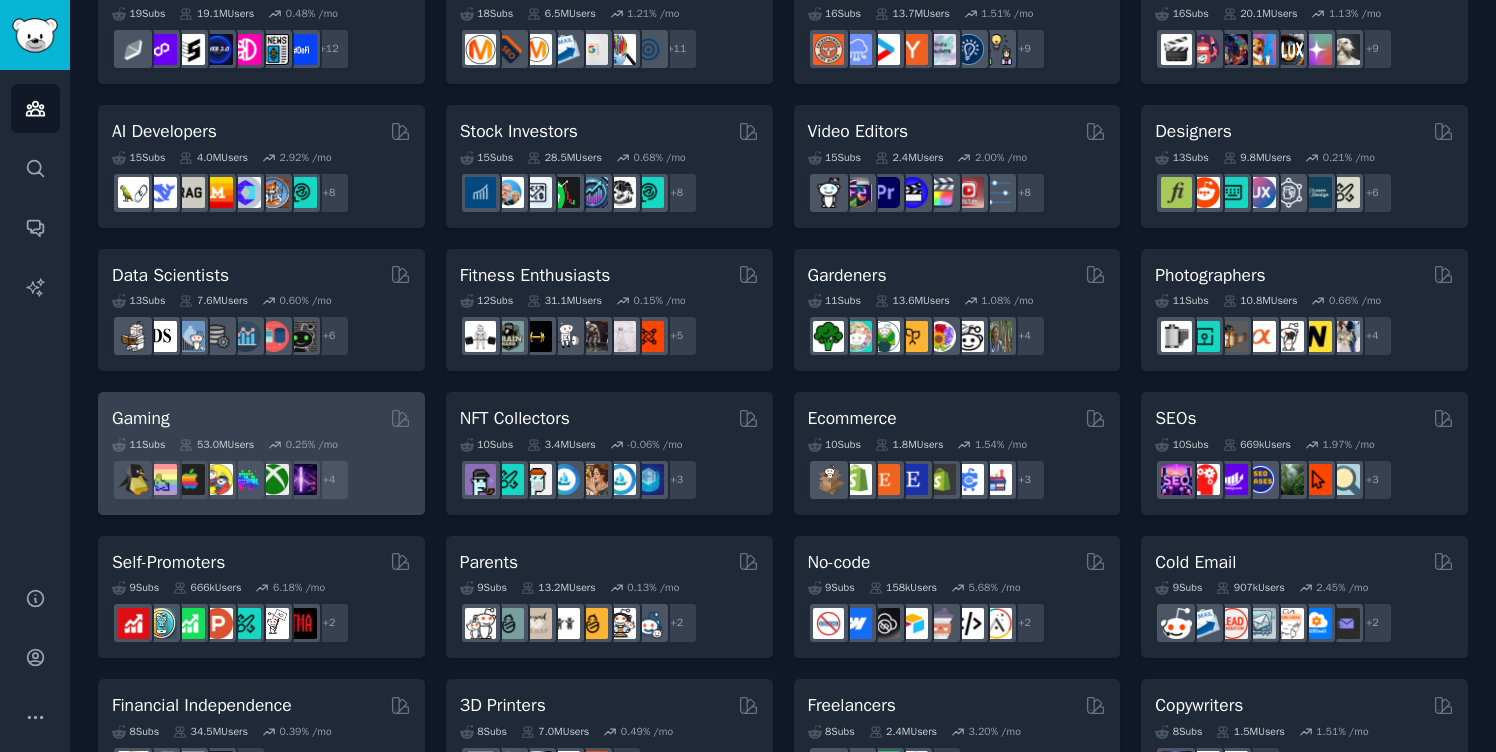 click on "Gaming" at bounding box center [261, 418] 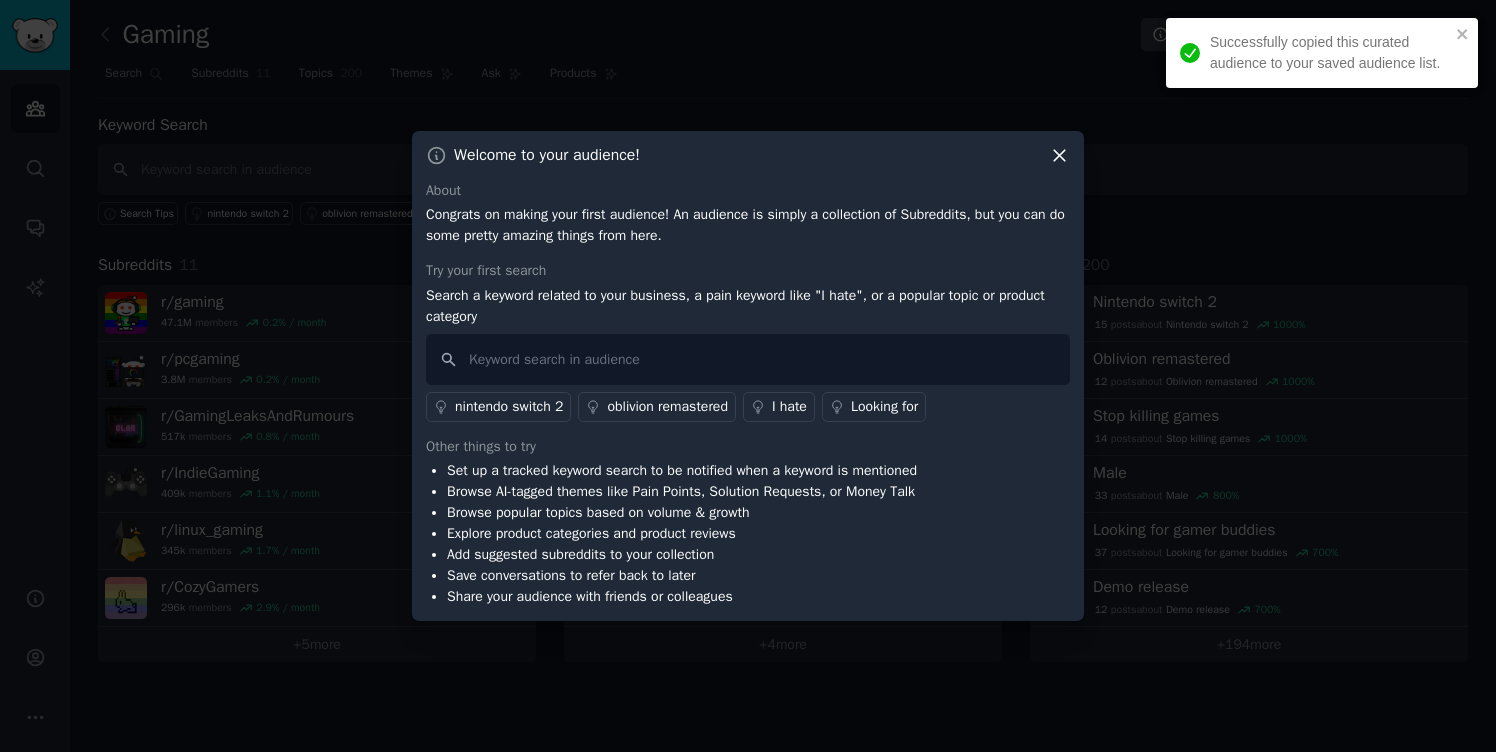 click 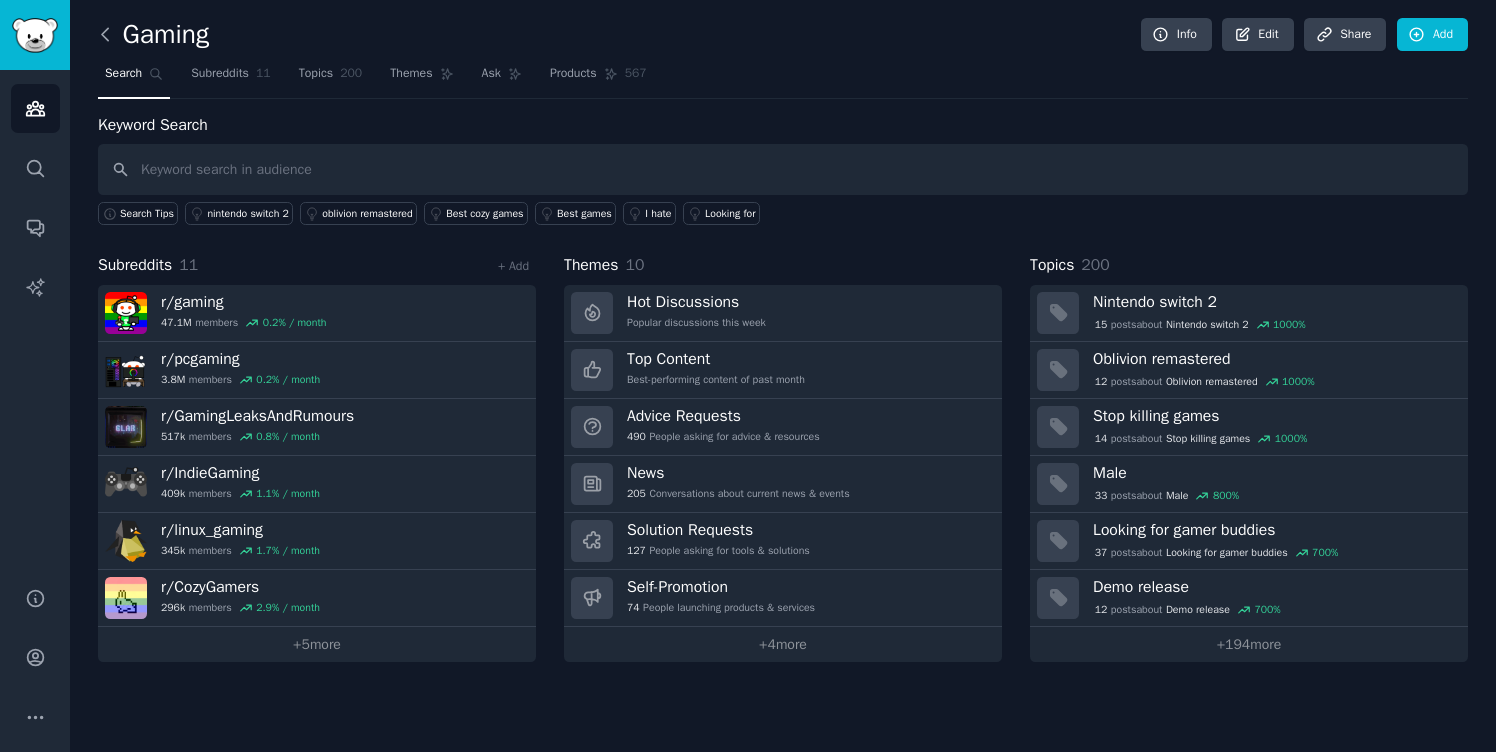 click 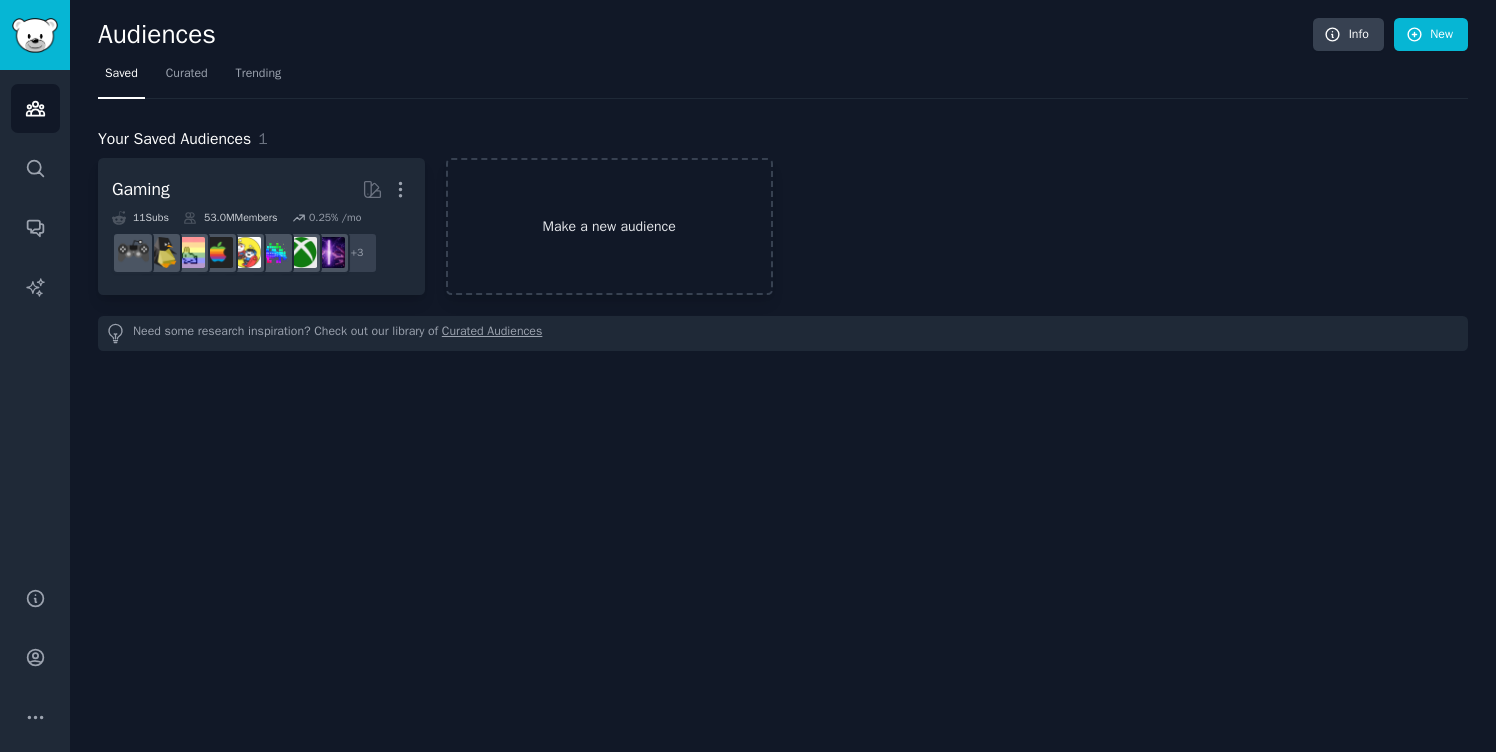 click on "Make a new audience" at bounding box center [609, 226] 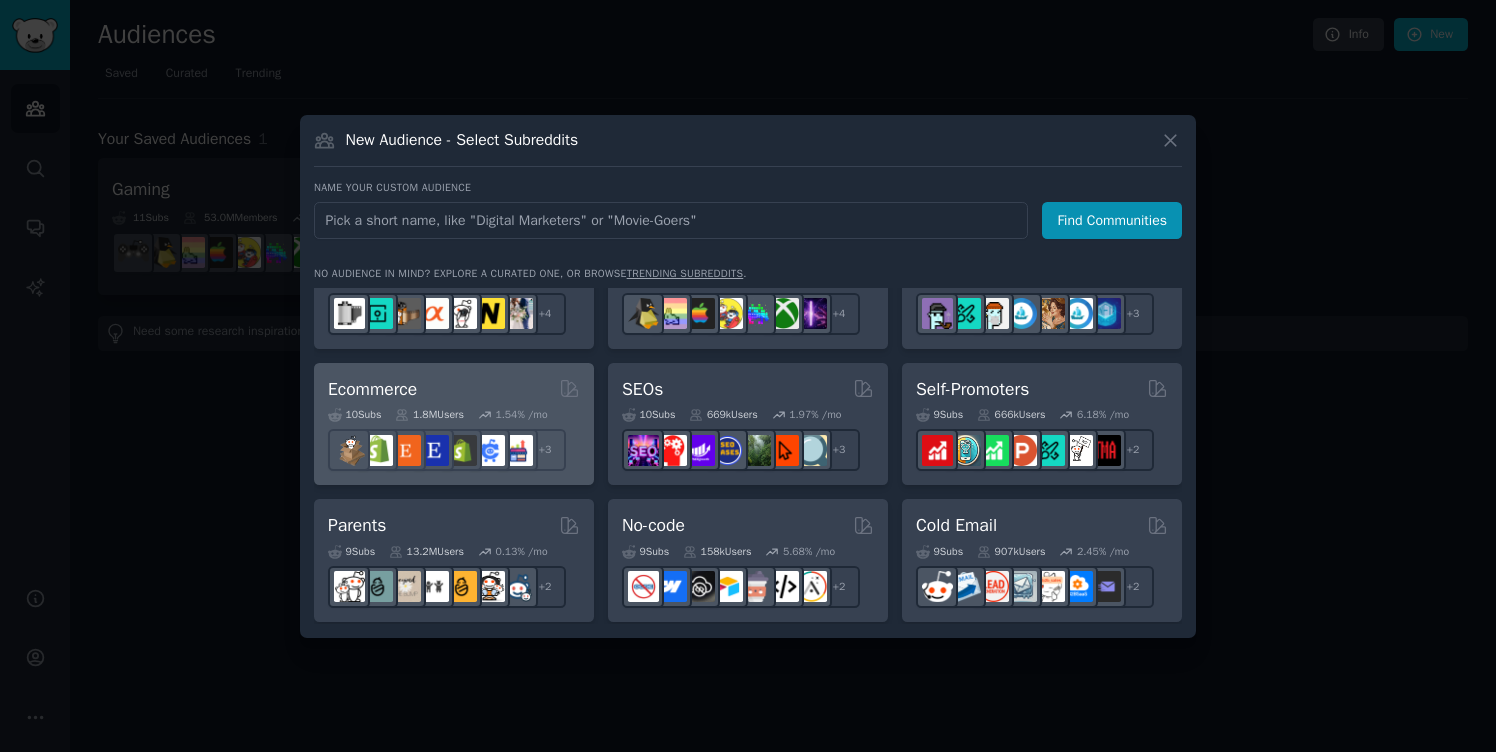 scroll, scrollTop: 769, scrollLeft: 0, axis: vertical 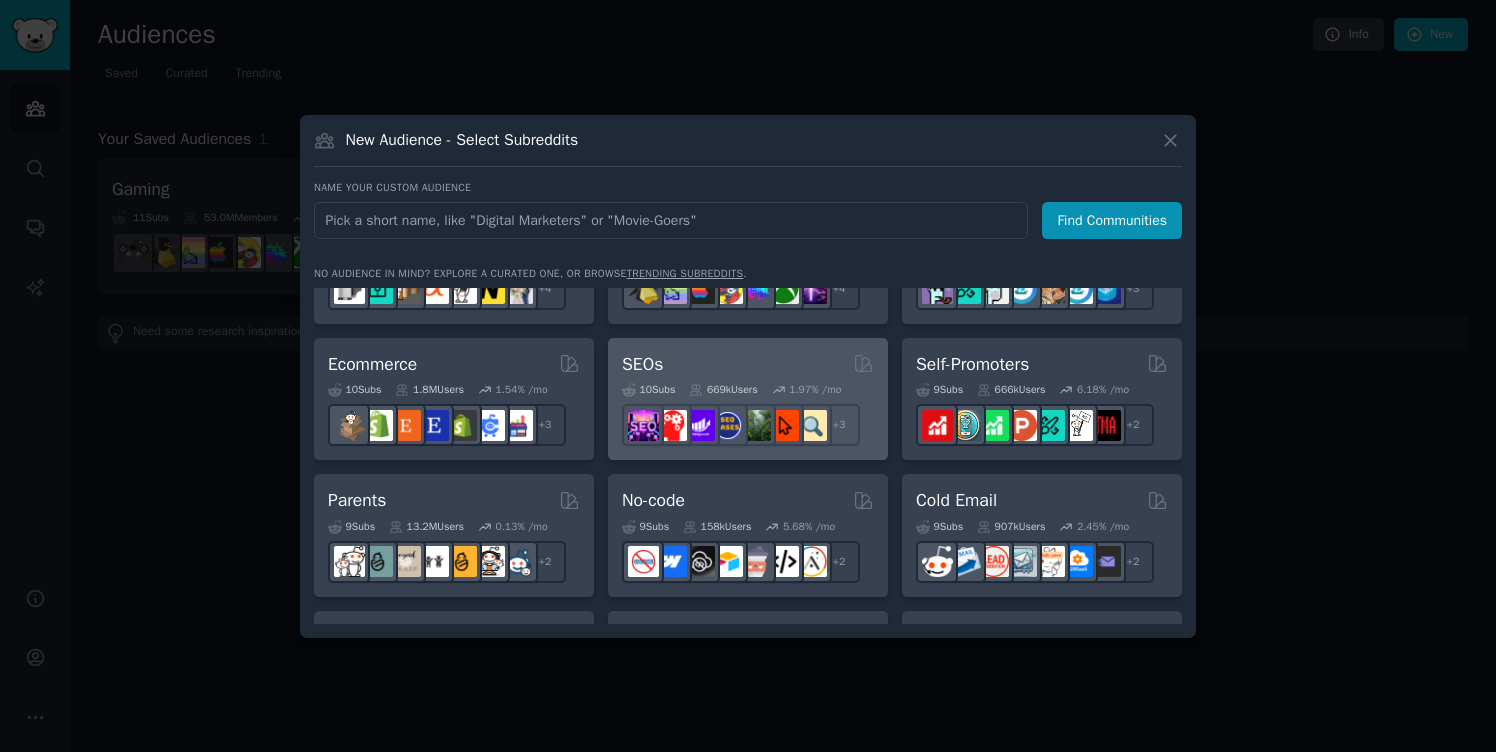 click on "SEOs" at bounding box center (748, 364) 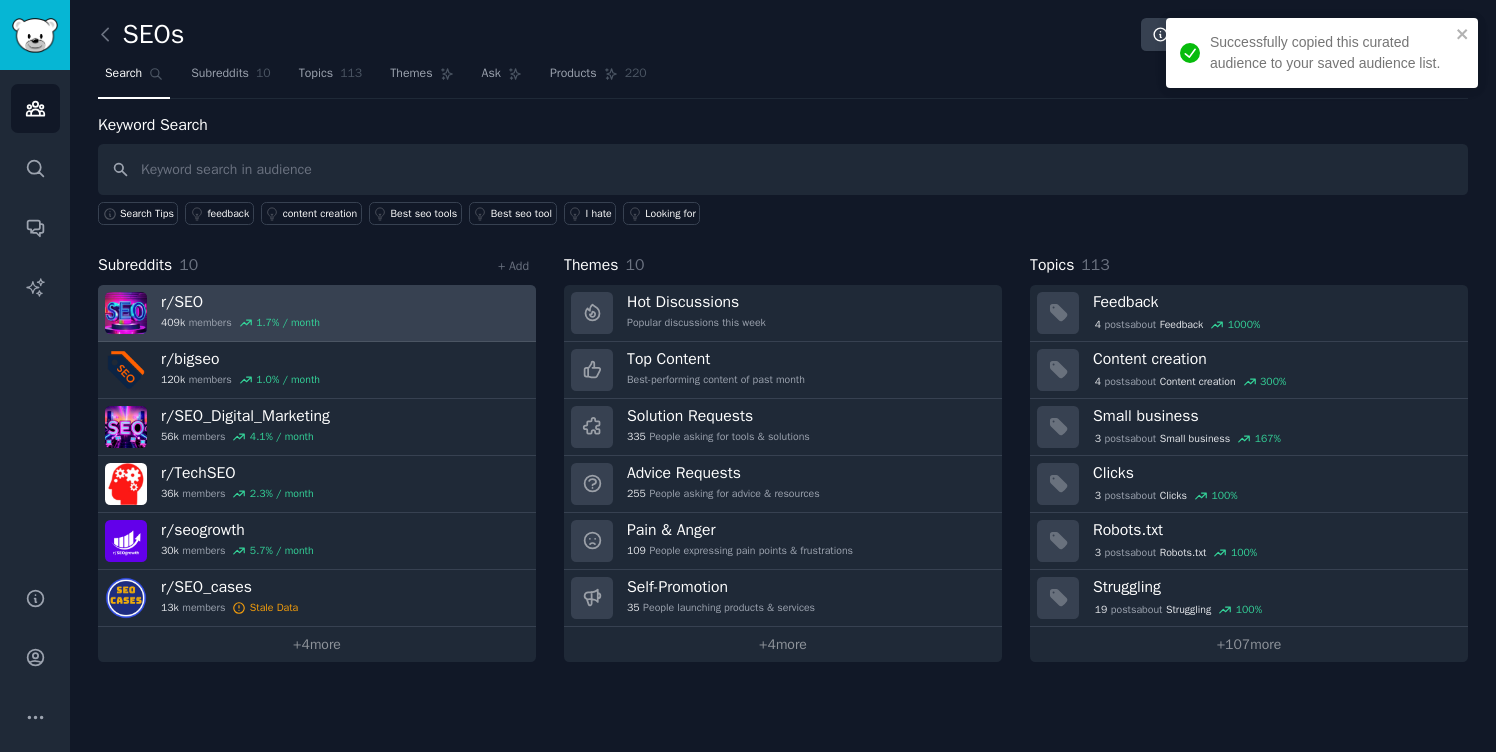 click on "r/ SEO" at bounding box center (240, 302) 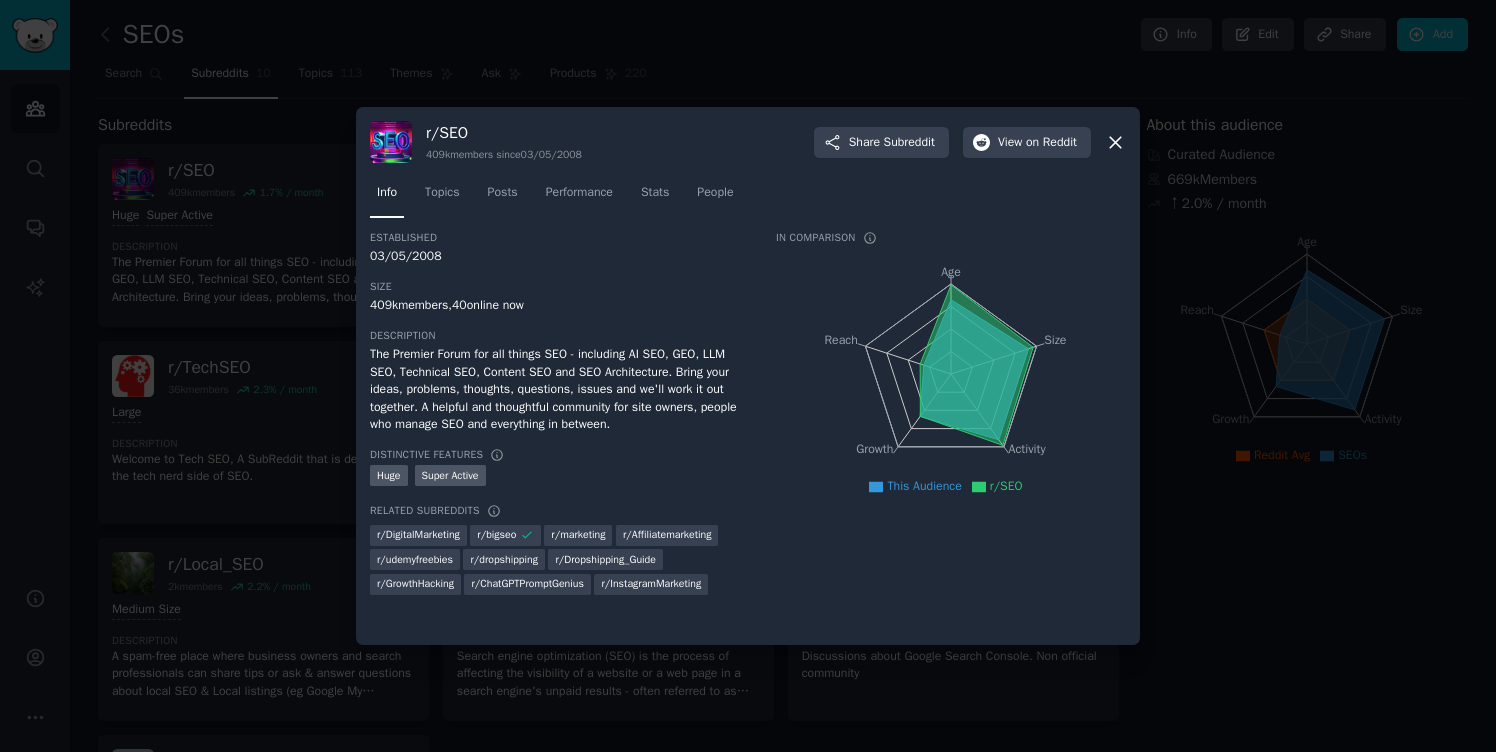 click 